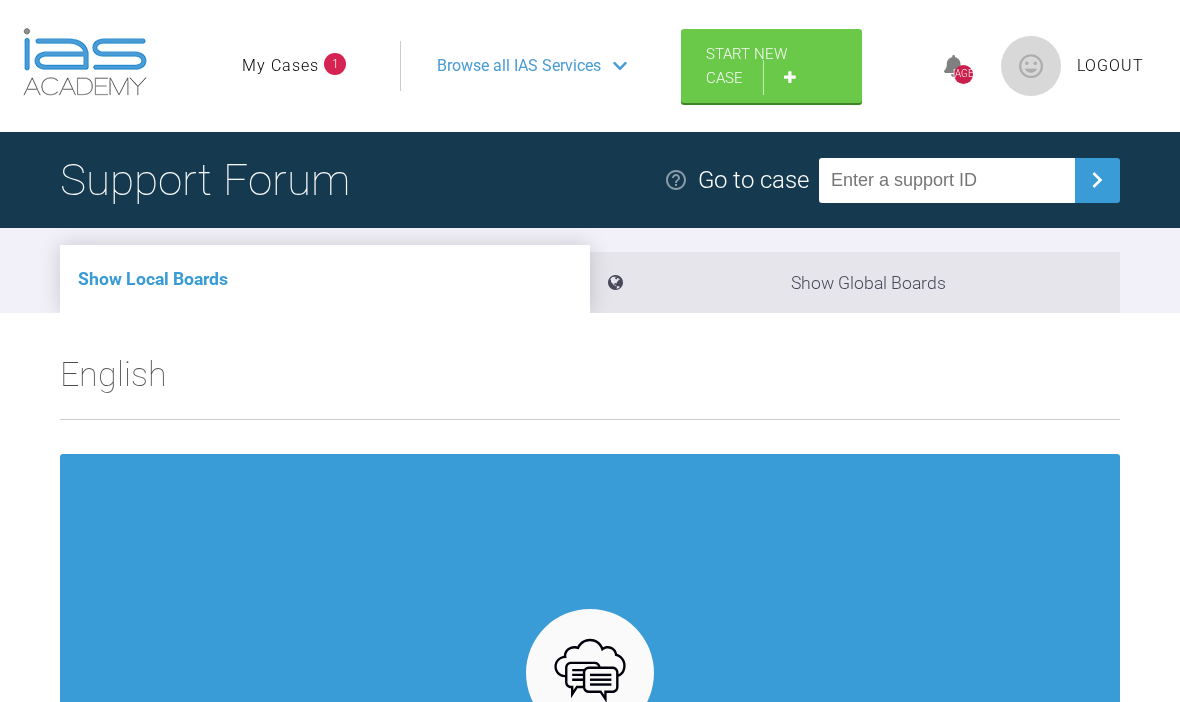 scroll, scrollTop: 0, scrollLeft: 0, axis: both 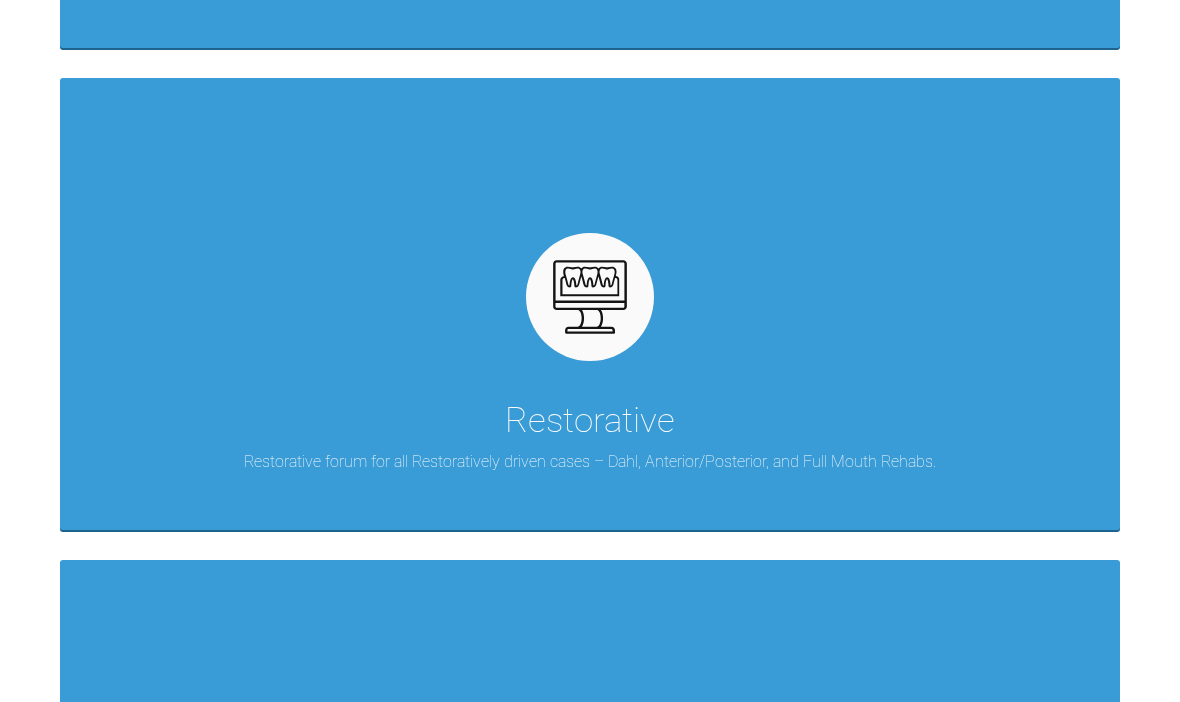 click on "SureSmile Support Ortho forum for SureSmile Aligner cases by Dentsply Sirona." at bounding box center (590, 786) 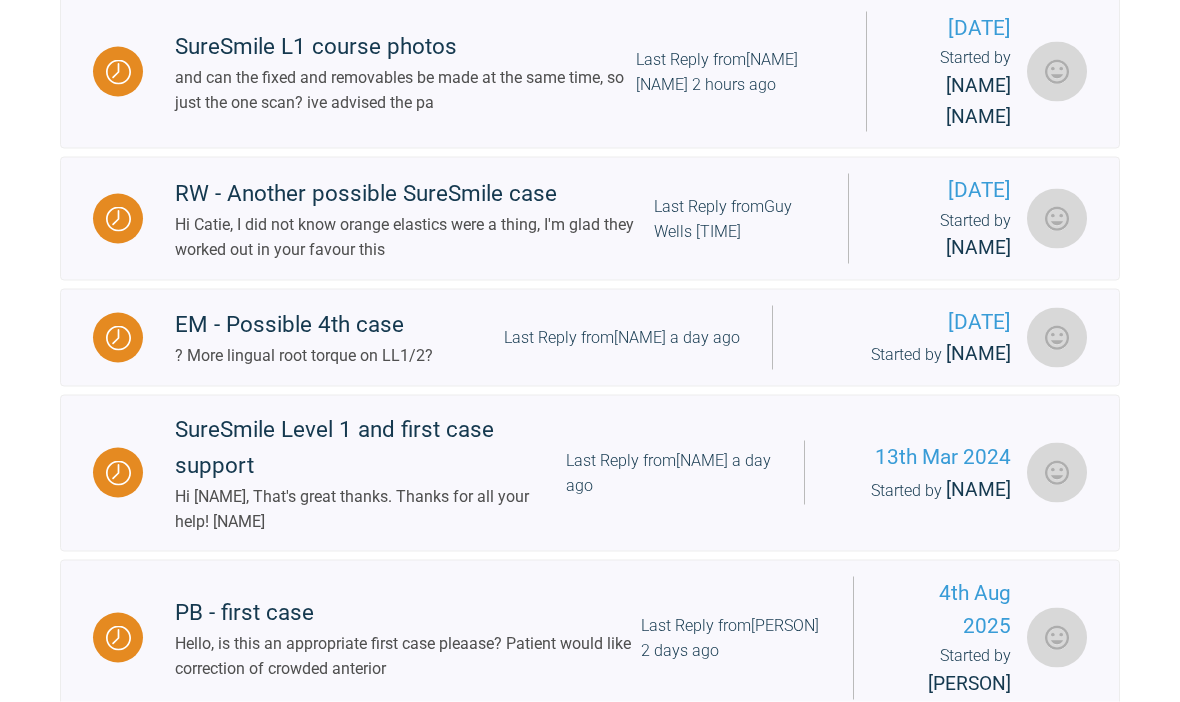 scroll, scrollTop: 689, scrollLeft: 0, axis: vertical 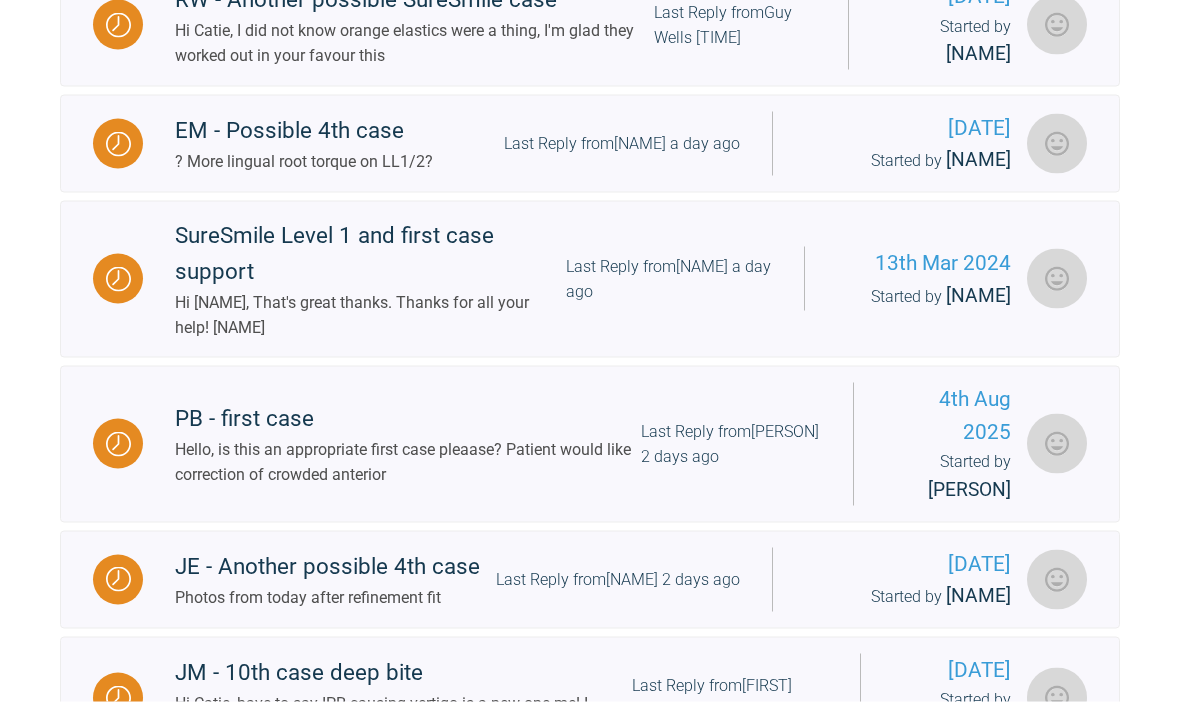 click at bounding box center [118, 279] 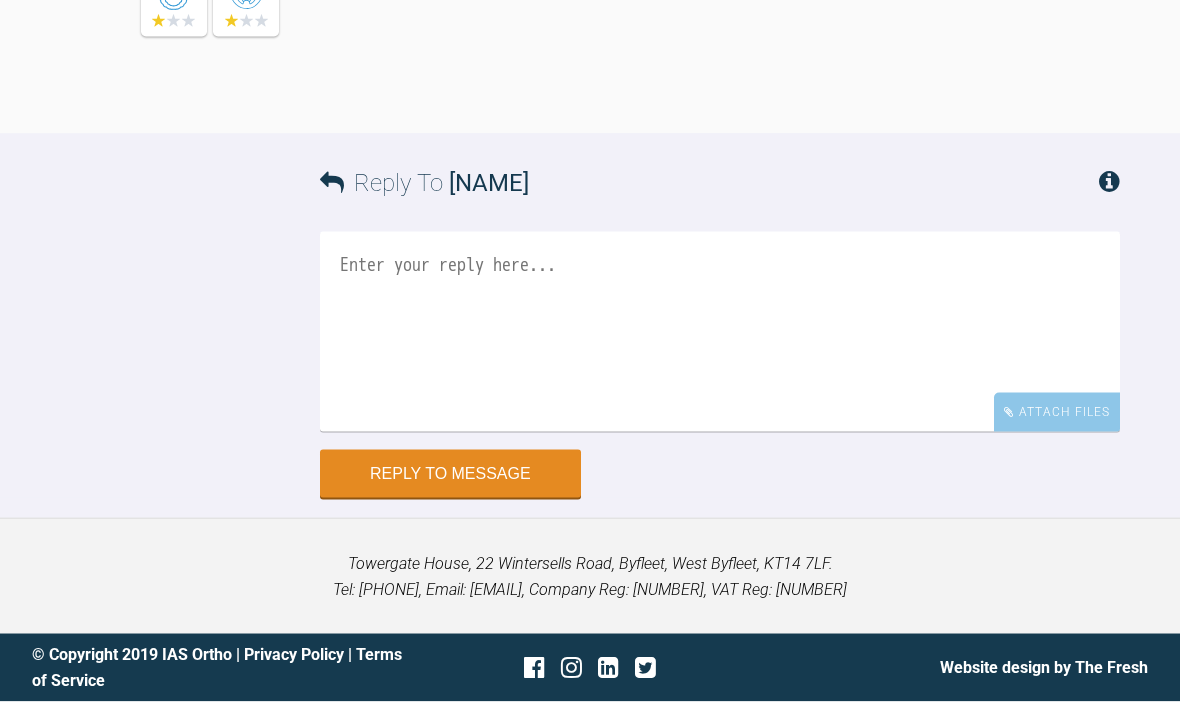 scroll, scrollTop: 53949, scrollLeft: 0, axis: vertical 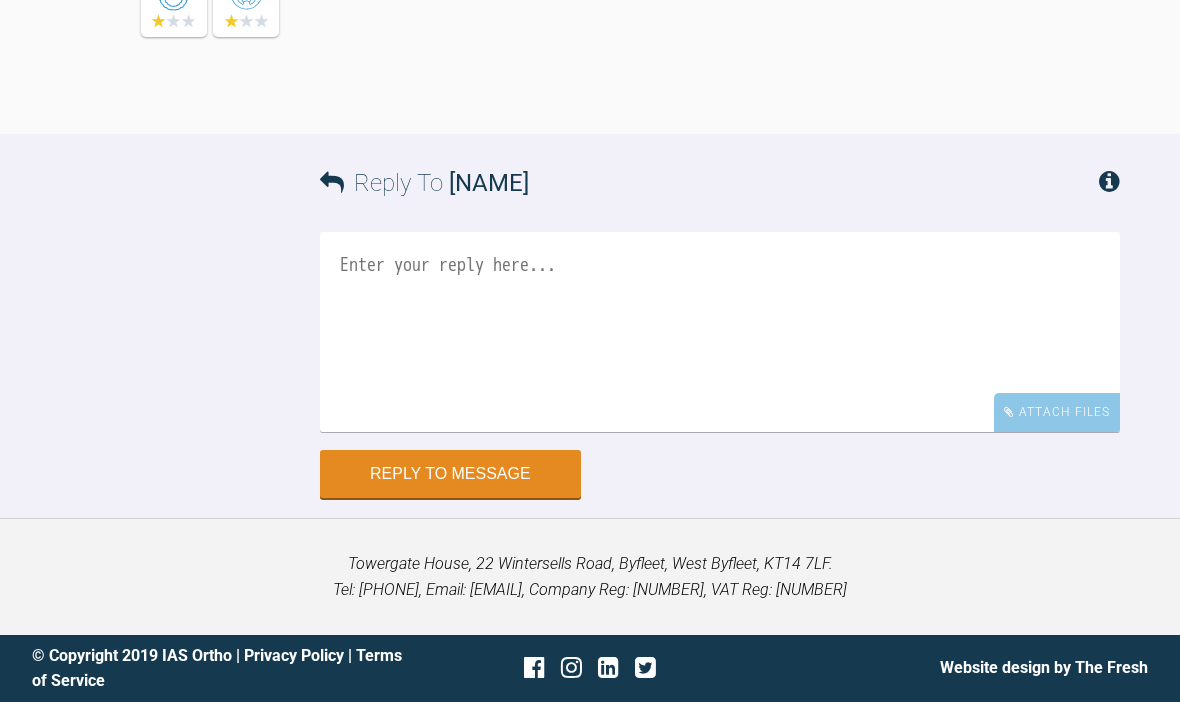 click at bounding box center (391, -1344) 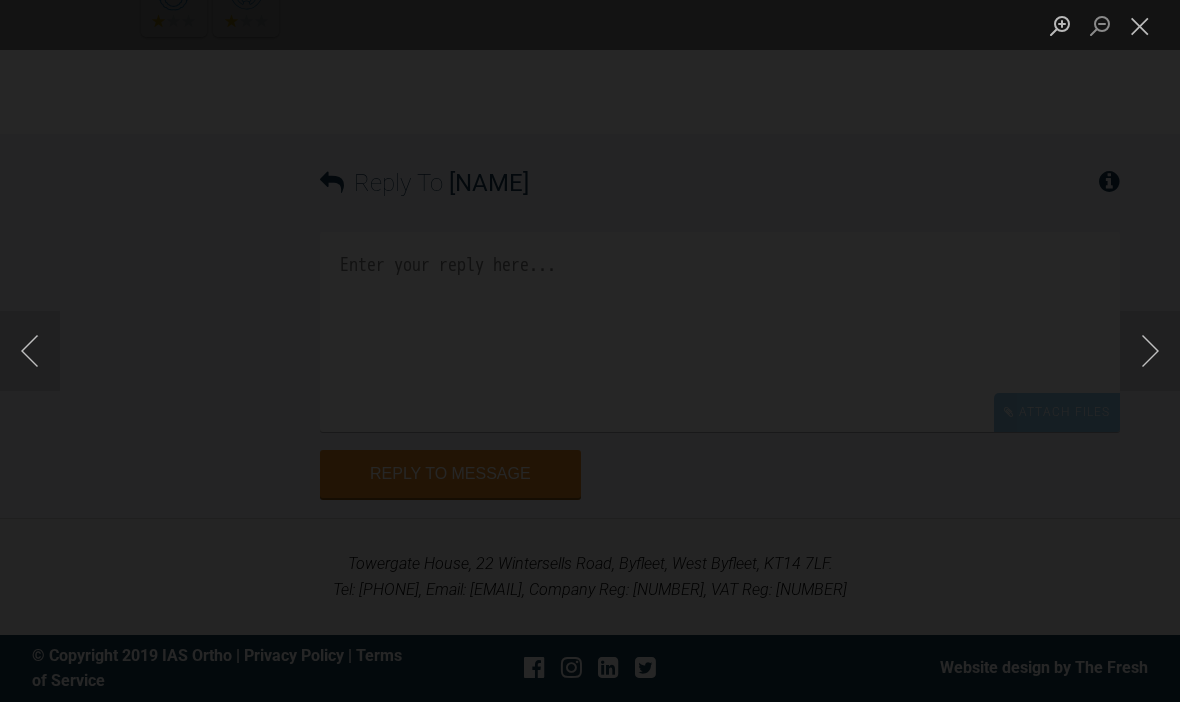 click at bounding box center (30, 351) 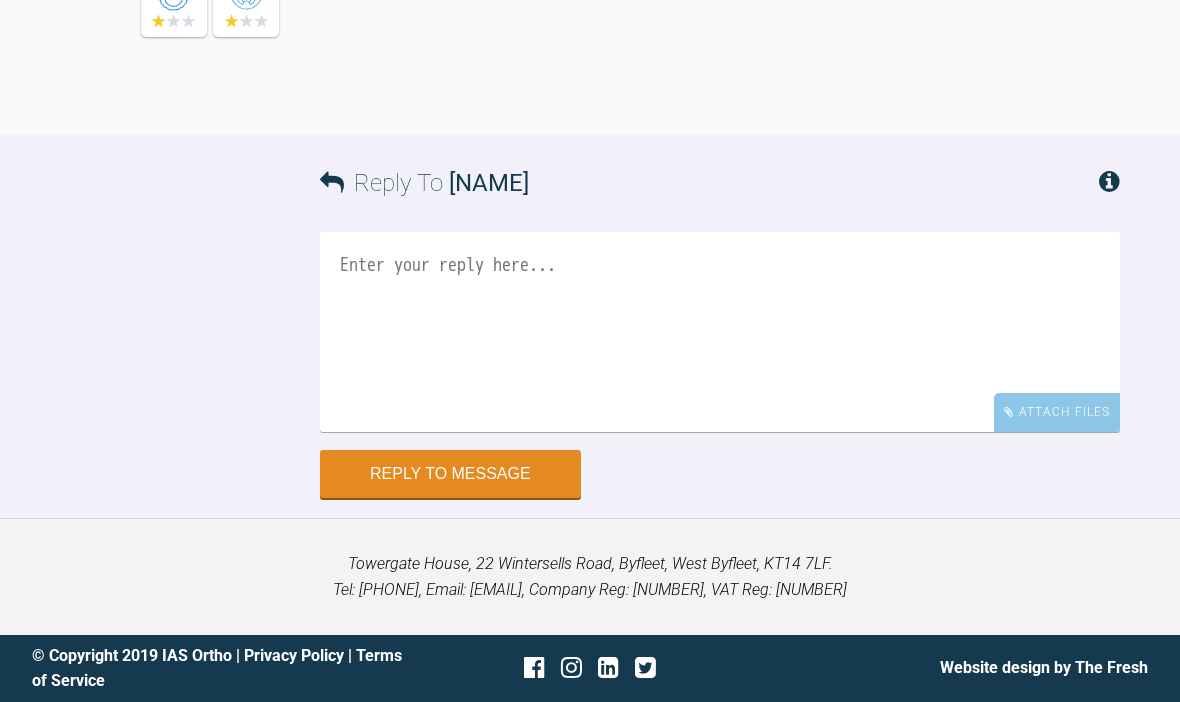scroll, scrollTop: 54164, scrollLeft: 0, axis: vertical 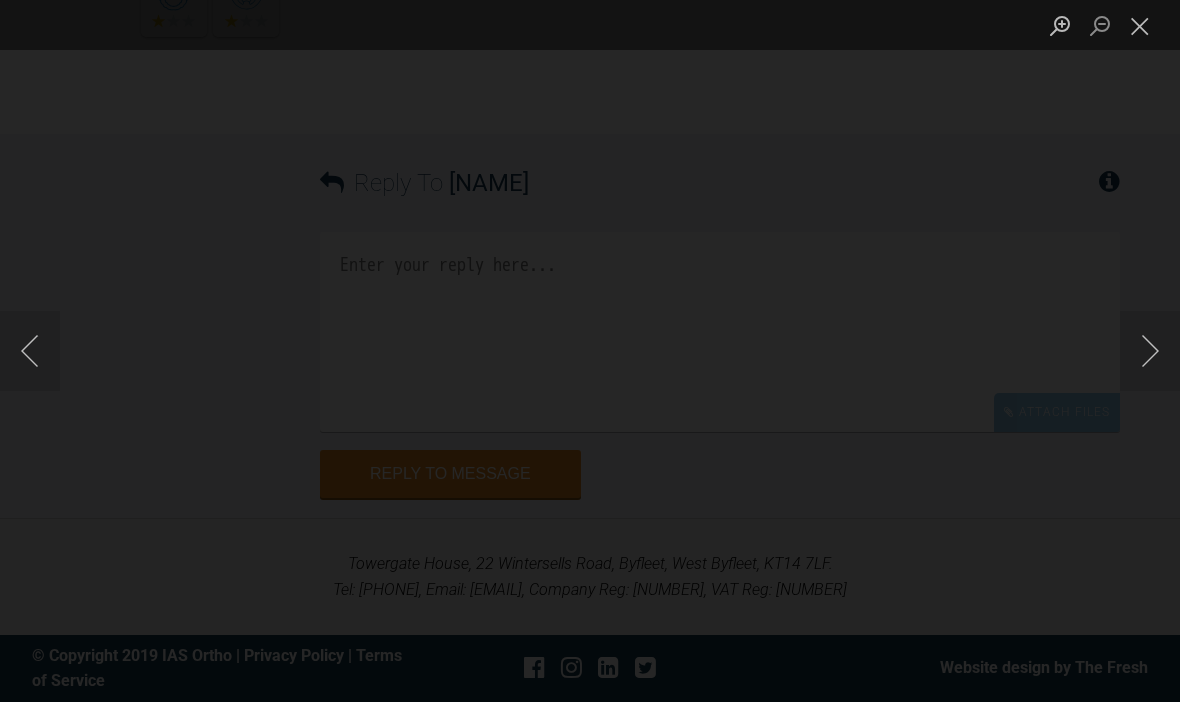 click at bounding box center [1140, 25] 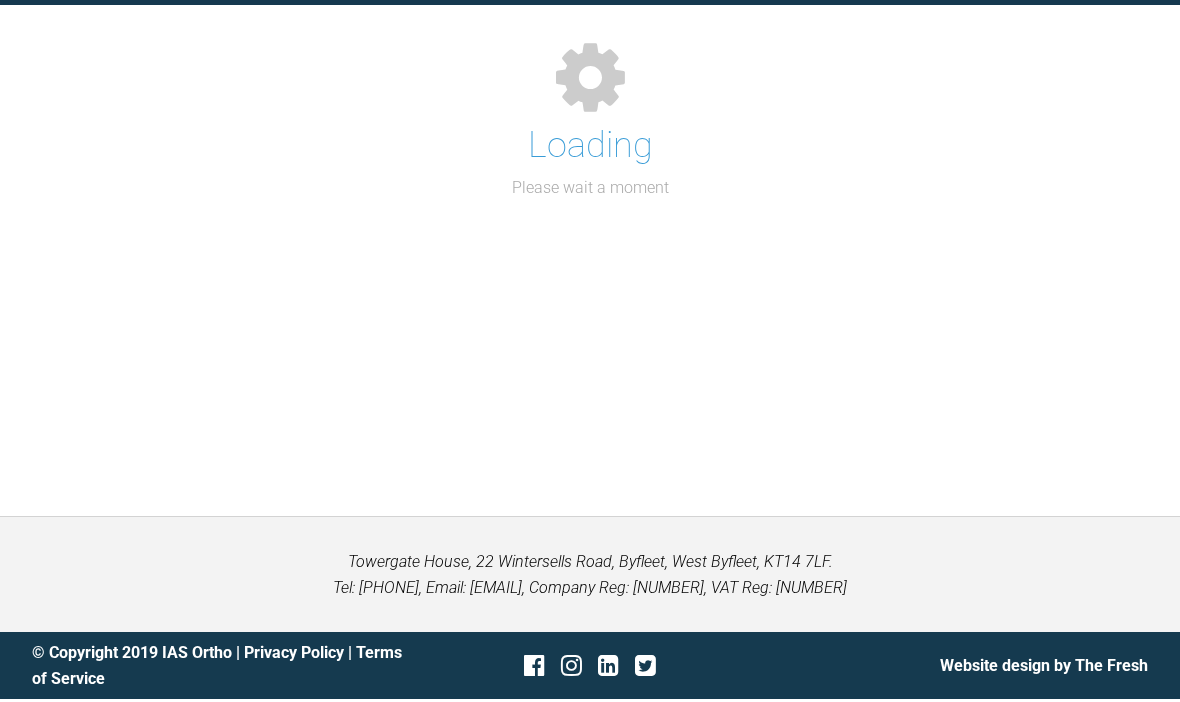 scroll, scrollTop: 1843, scrollLeft: 0, axis: vertical 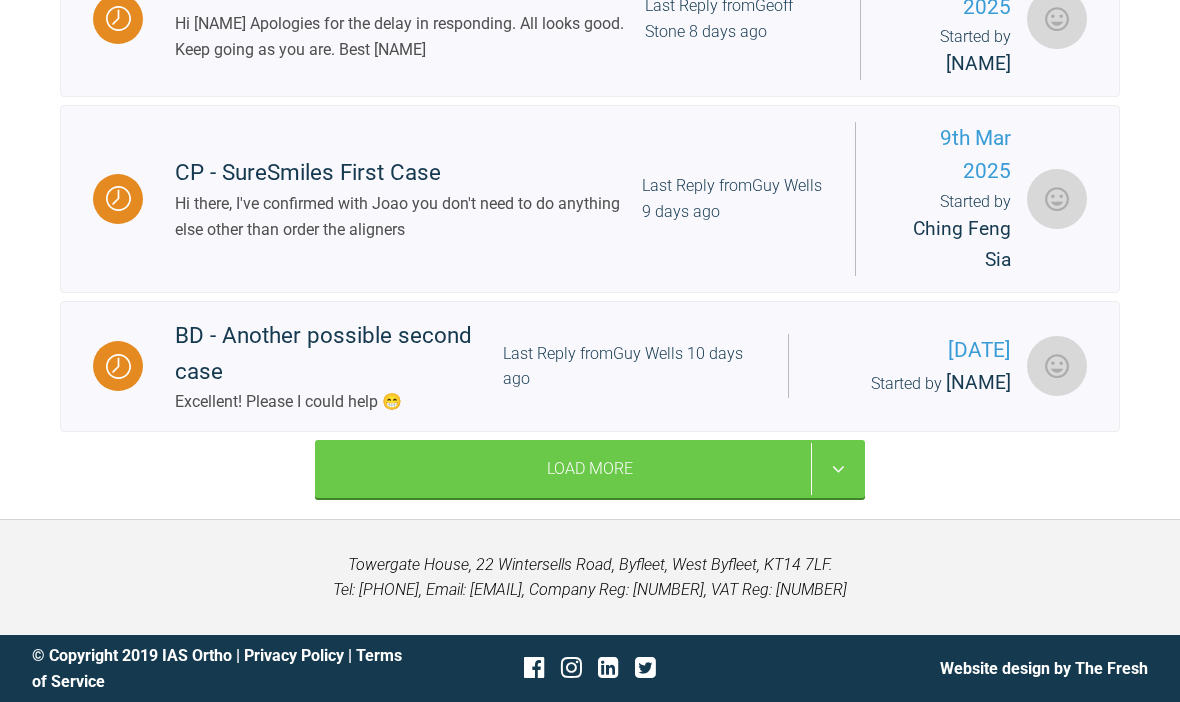 click at bounding box center (118, 366) 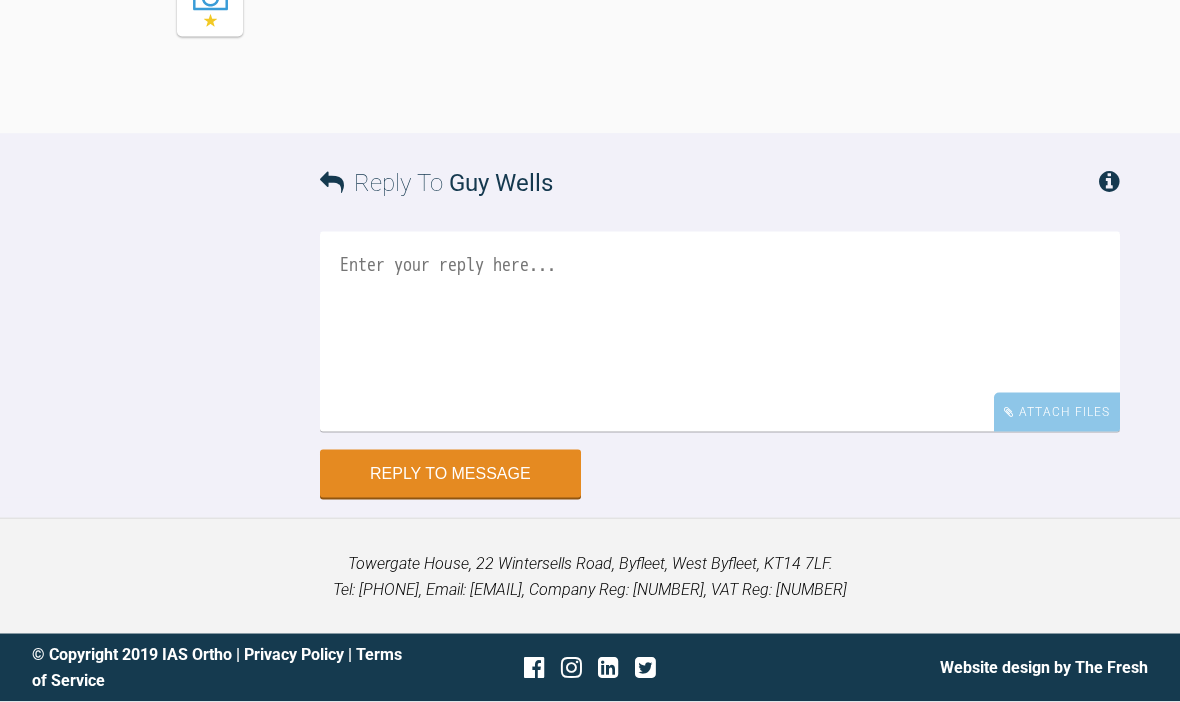 scroll, scrollTop: 72911, scrollLeft: 0, axis: vertical 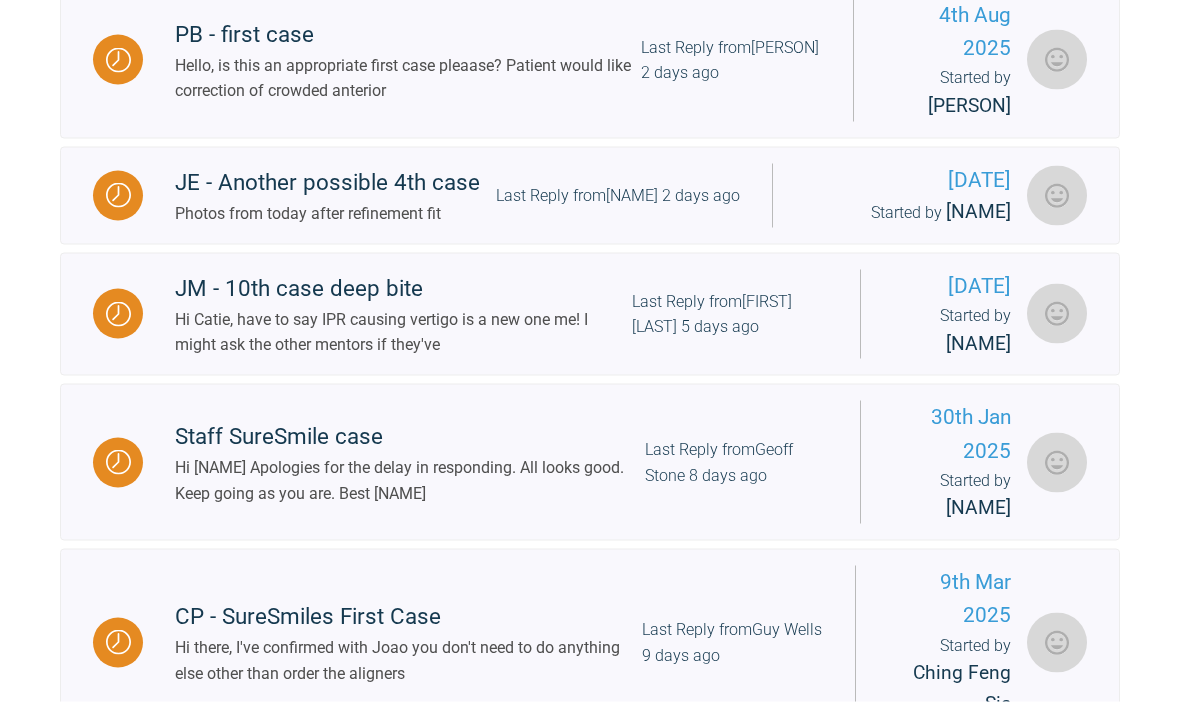 click at bounding box center (118, 196) 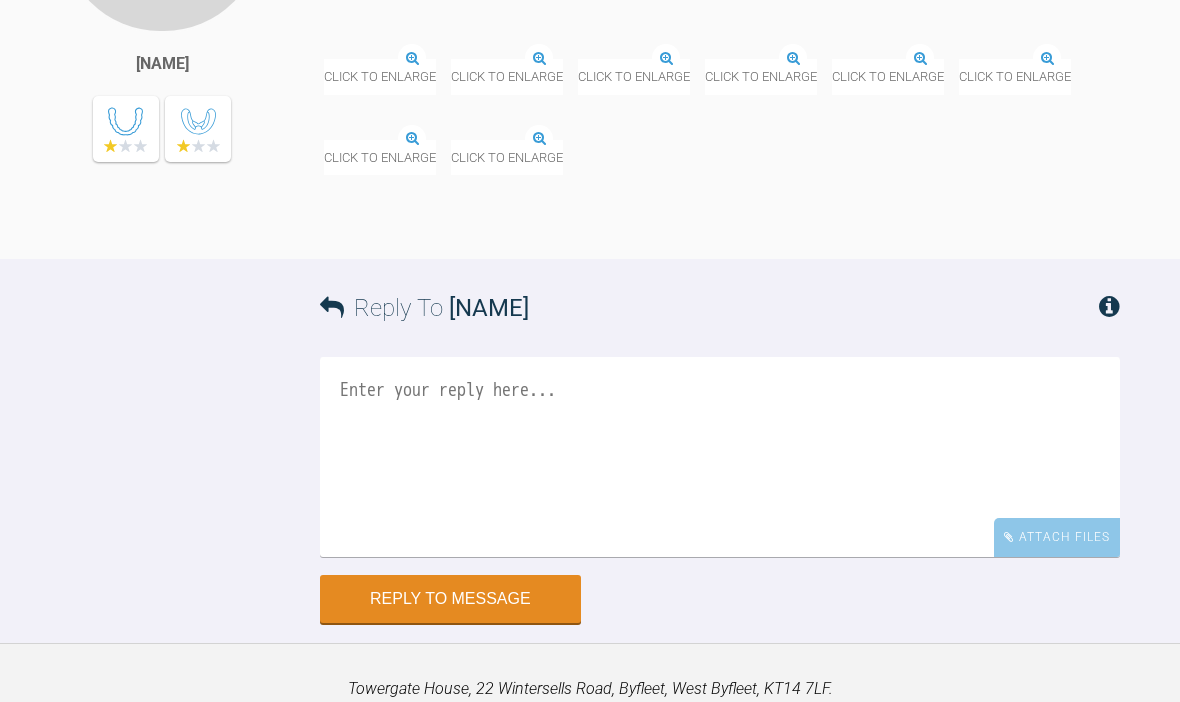 scroll, scrollTop: 17945, scrollLeft: 0, axis: vertical 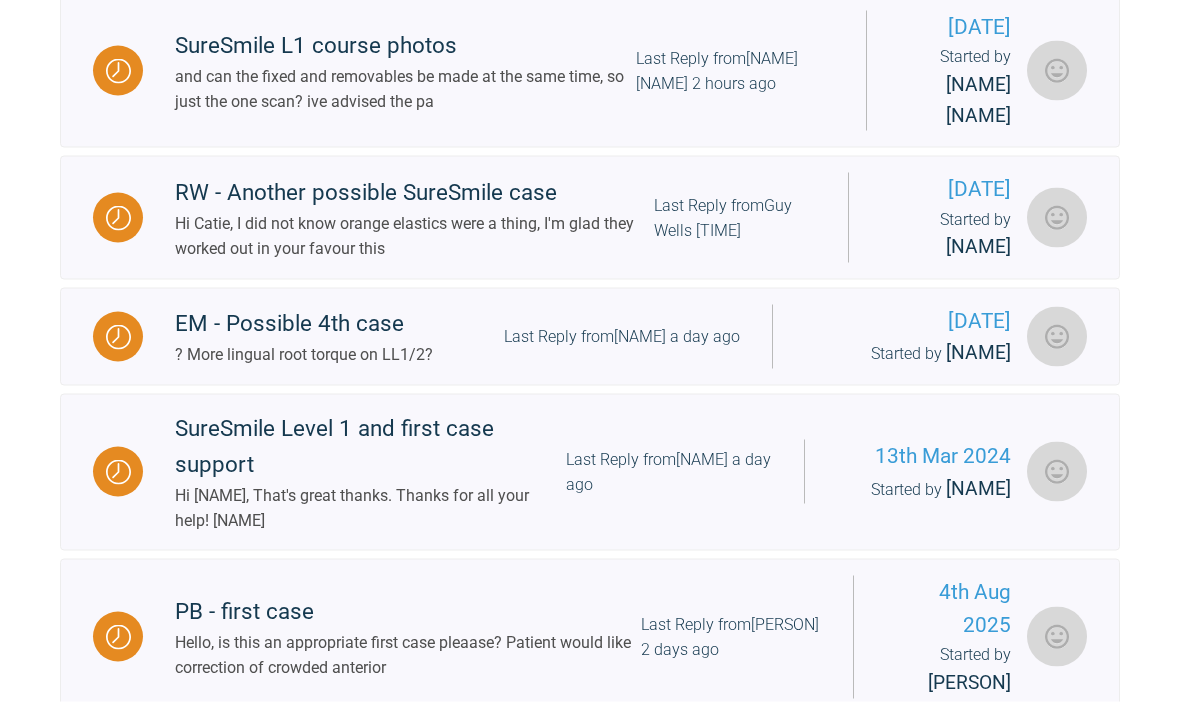 click at bounding box center [1057, 218] 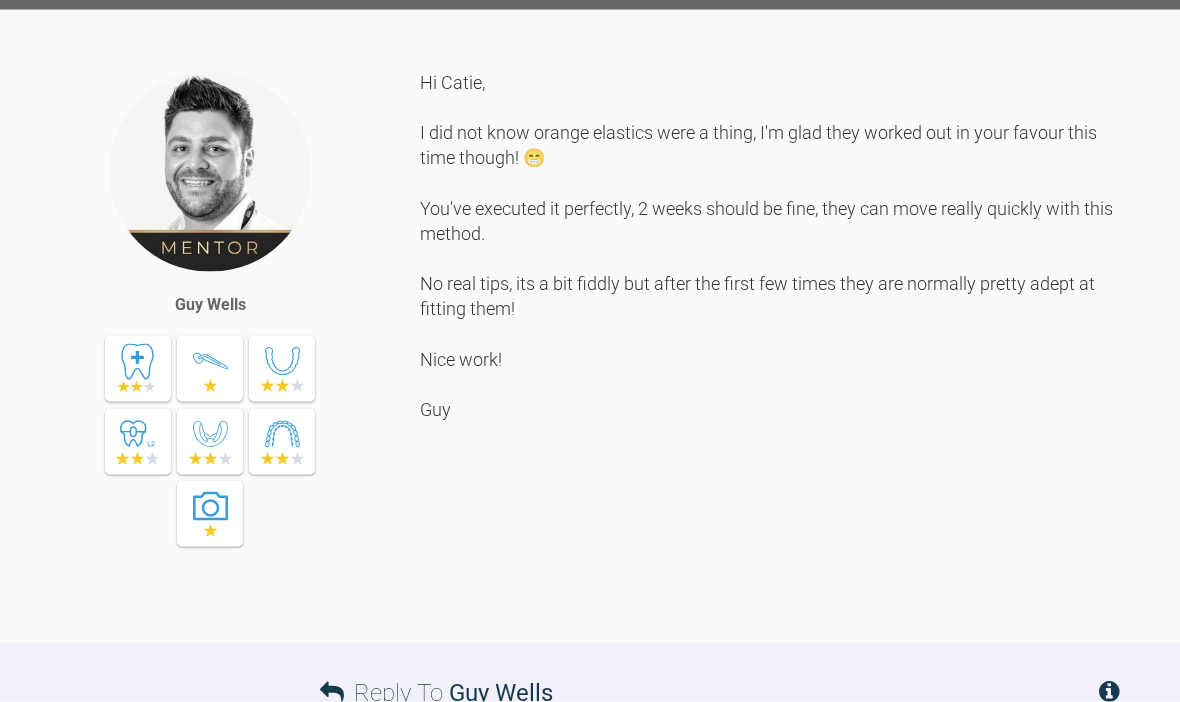 scroll, scrollTop: 15008, scrollLeft: 0, axis: vertical 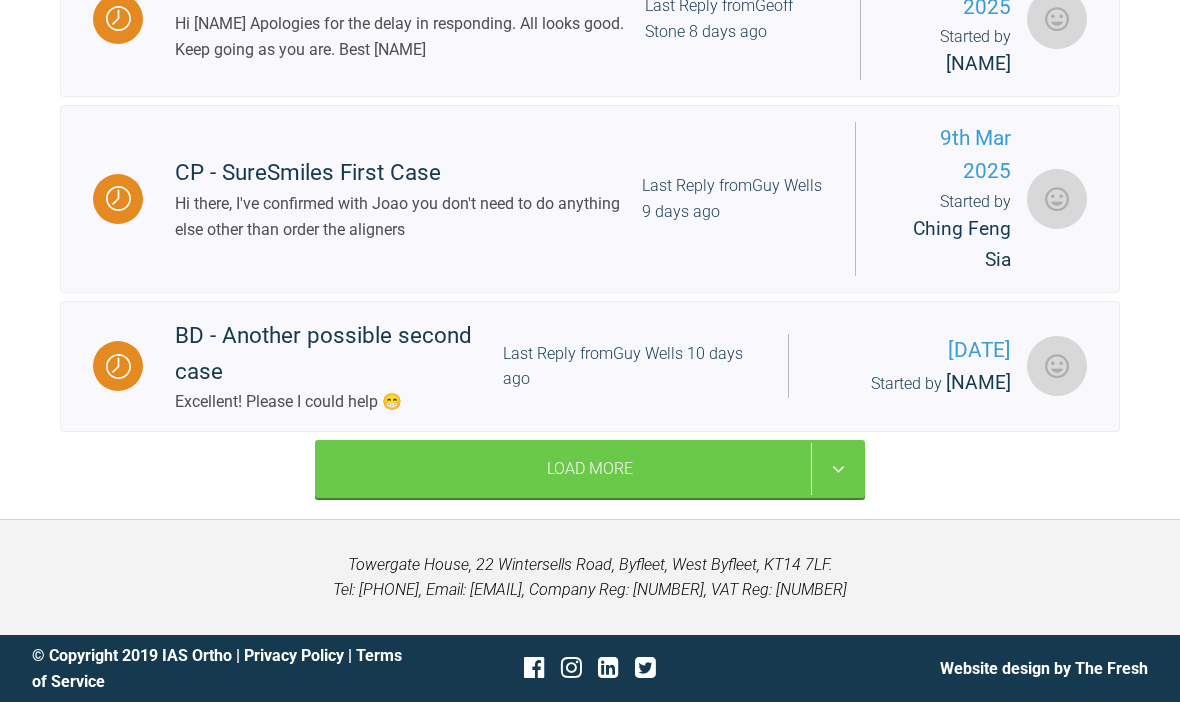 click on "Load More" at bounding box center (590, 469) 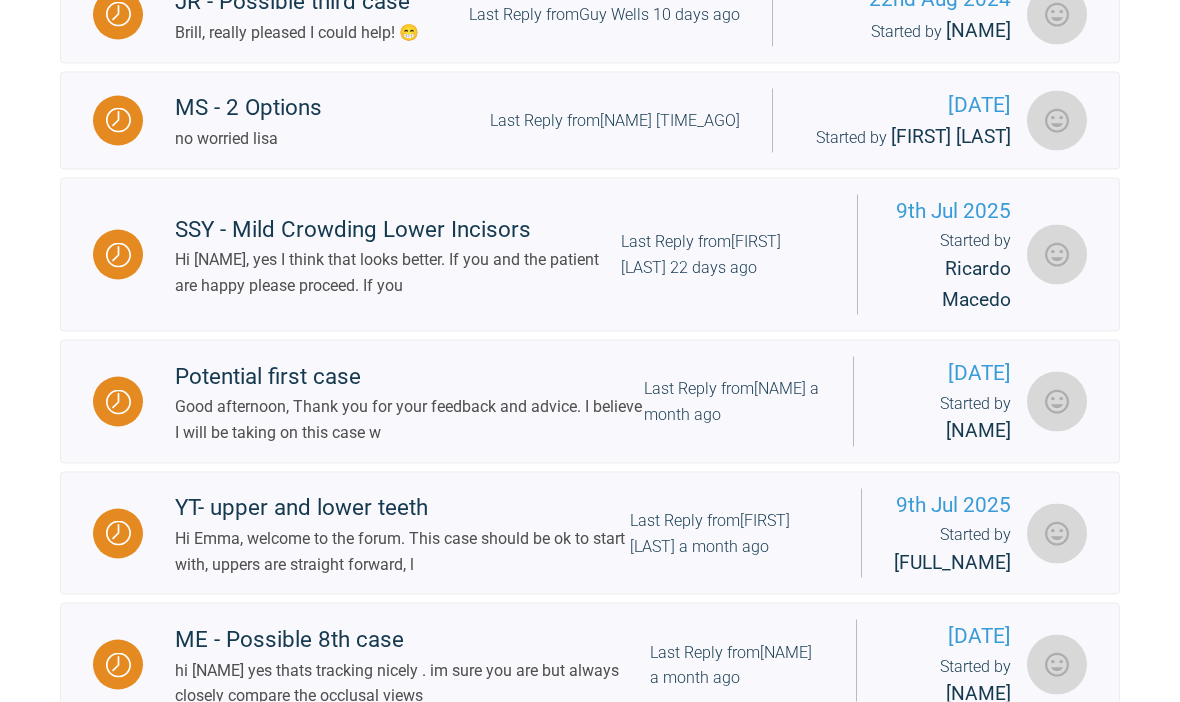 scroll, scrollTop: 2188, scrollLeft: 0, axis: vertical 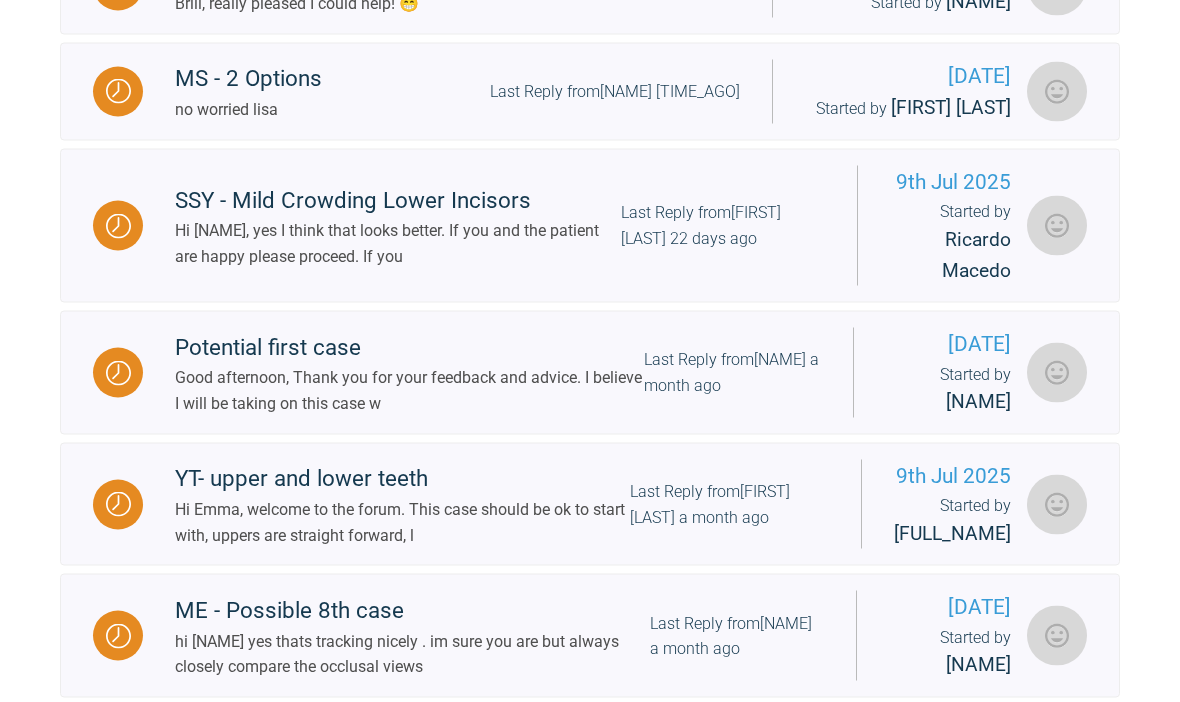 click at bounding box center [1057, -14] 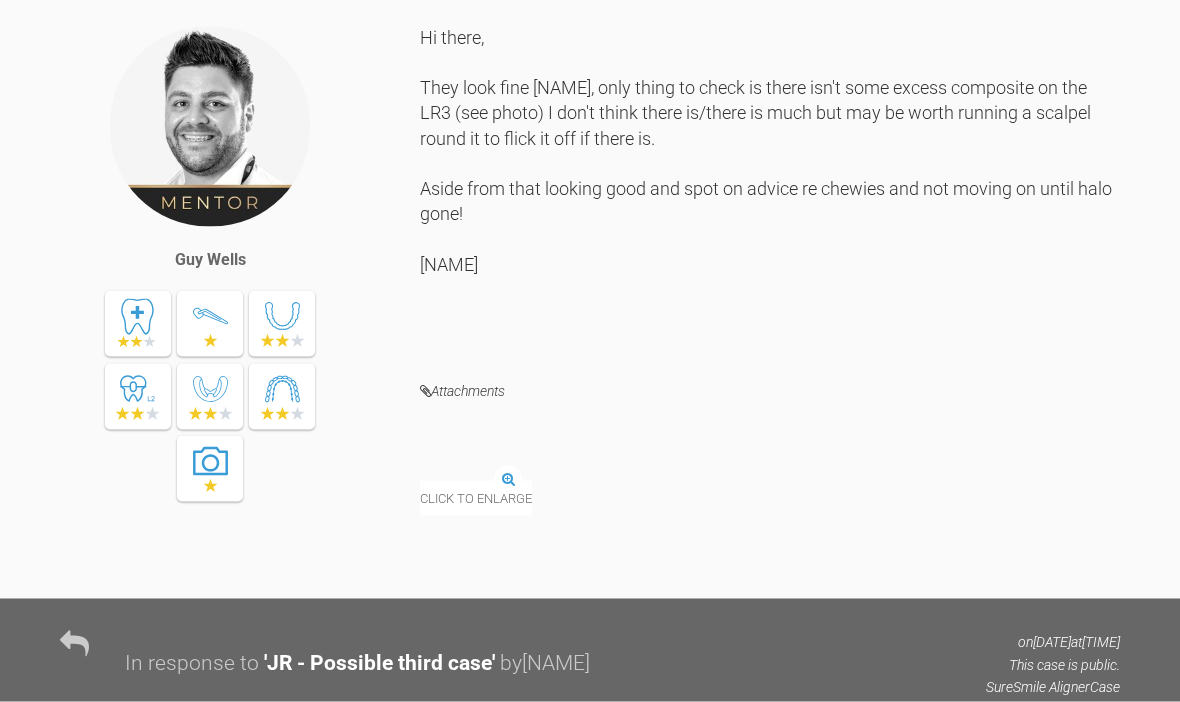 scroll, scrollTop: 18584, scrollLeft: 0, axis: vertical 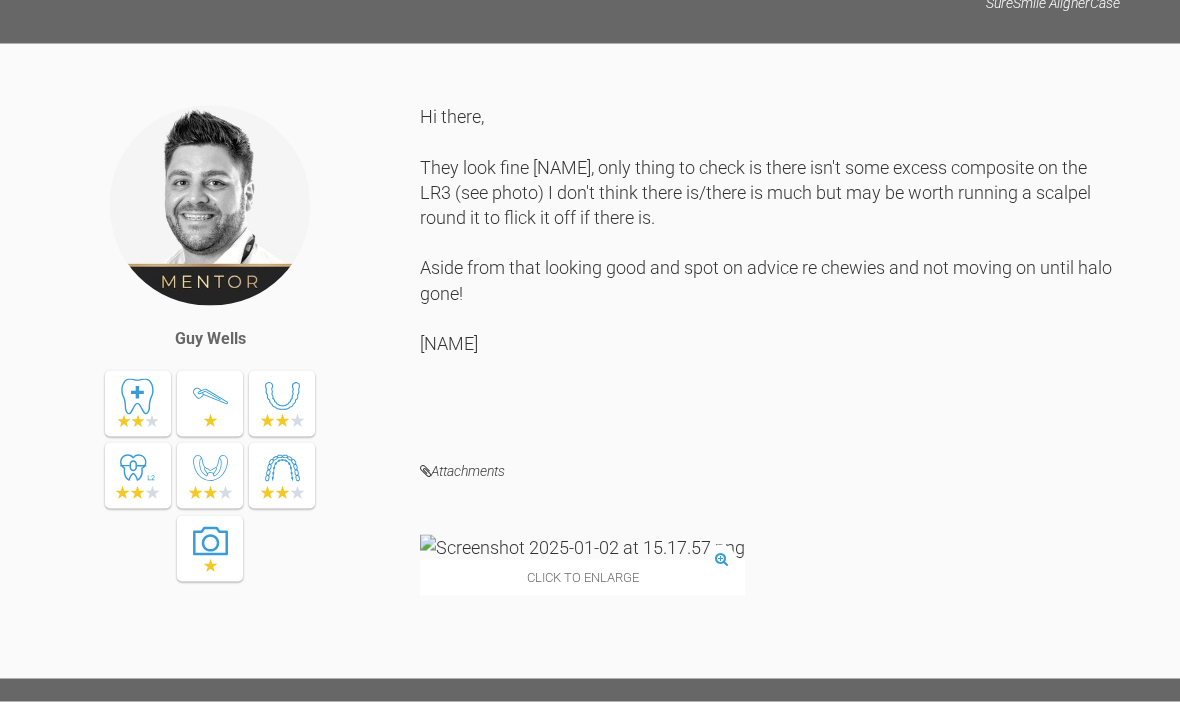 click on "Hi [FIRST],
Seen this patient for aligner change. She has worn aligners 1,2,3,4. So today I've given her aligner 5,6,7,8 before heavy IPR on lowers.
Guess my only concern is the LR2/3 area. Was hard to fully assess on her old aligners the seating as they were a bit cloudy in appearance. But can see quite a large halo in the new aligners. I have shown her and reinforced continual use of chewies in this area and the LL2/3 area and not to move onto next aligners until this resolves. Movement on the digital set up doesn't look too far off.
Do you think this will be ok?
Thanks
[PERSON]" at bounding box center [722, -1059] 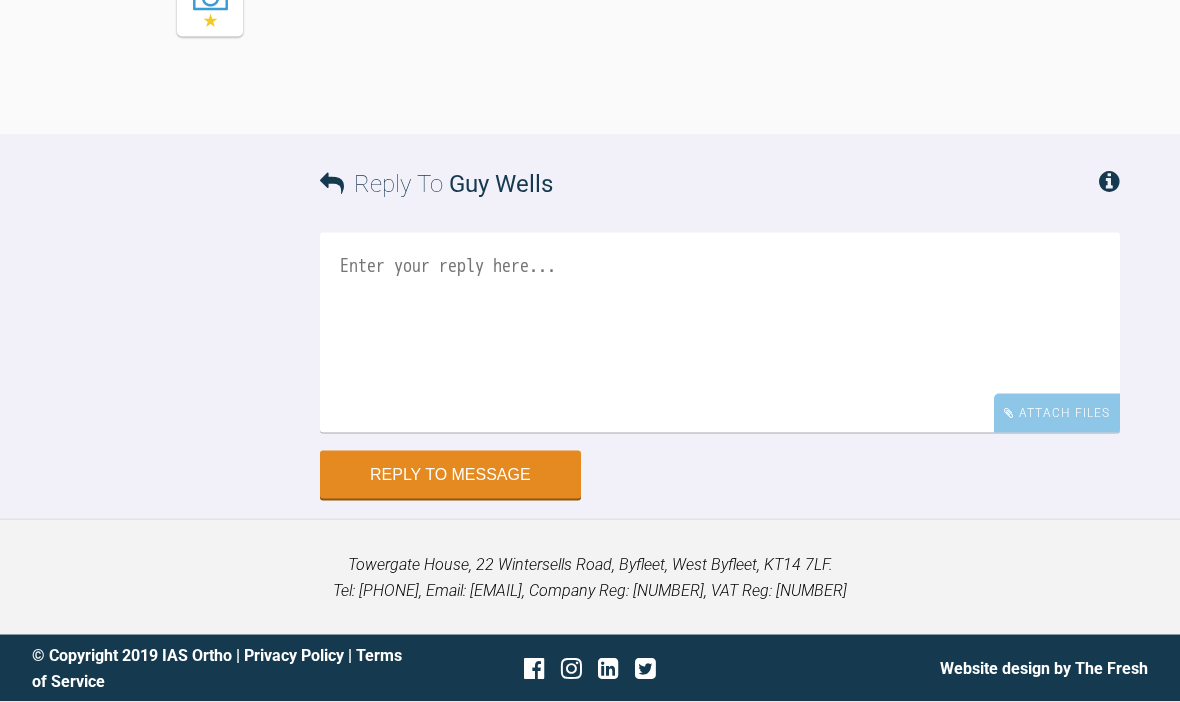 scroll, scrollTop: 33287, scrollLeft: 0, axis: vertical 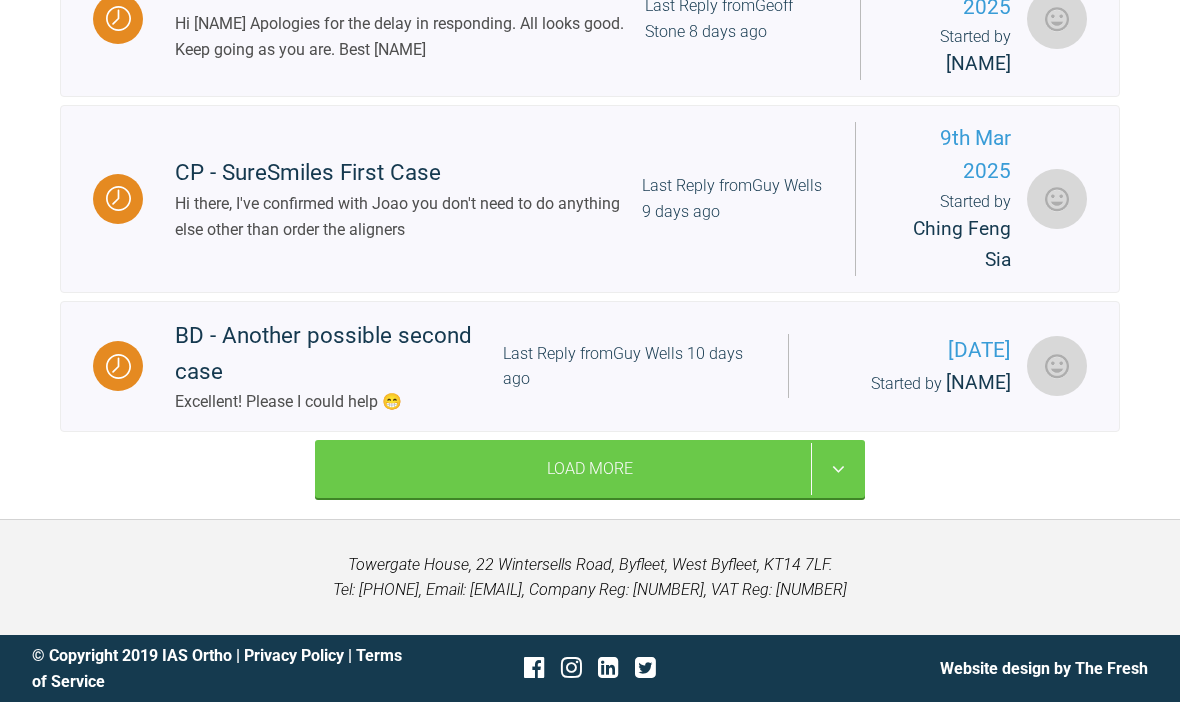 click on "Load More" at bounding box center (590, 469) 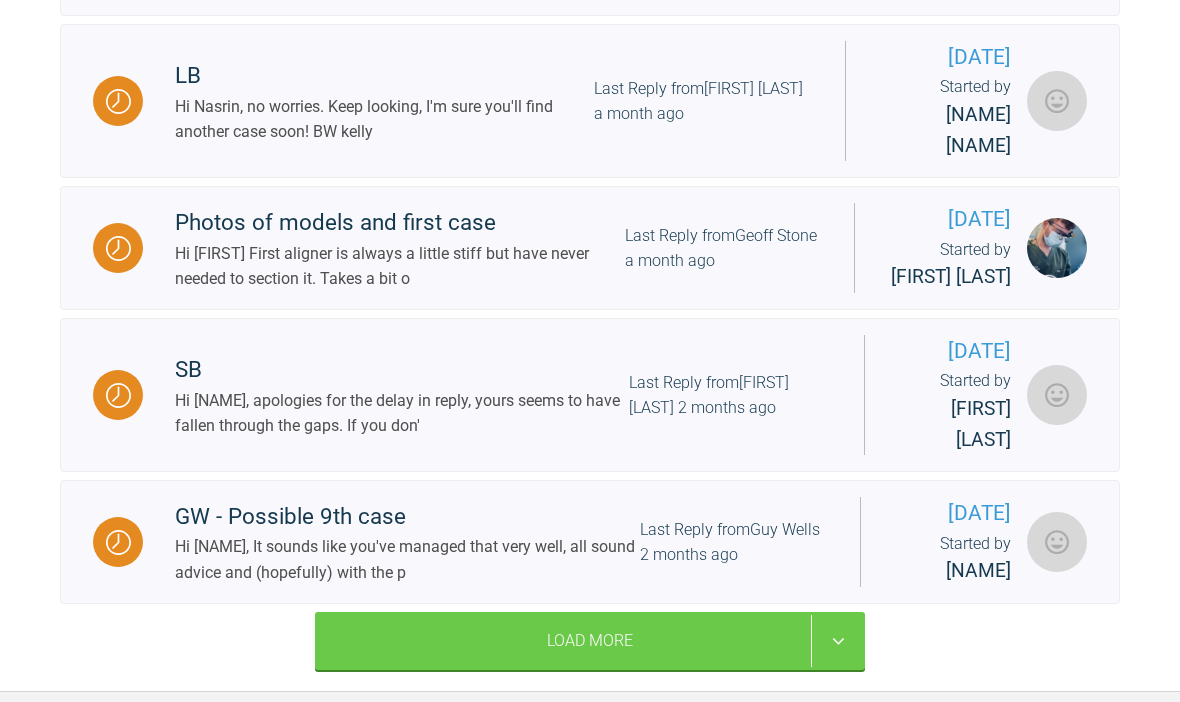 scroll, scrollTop: 3842, scrollLeft: 0, axis: vertical 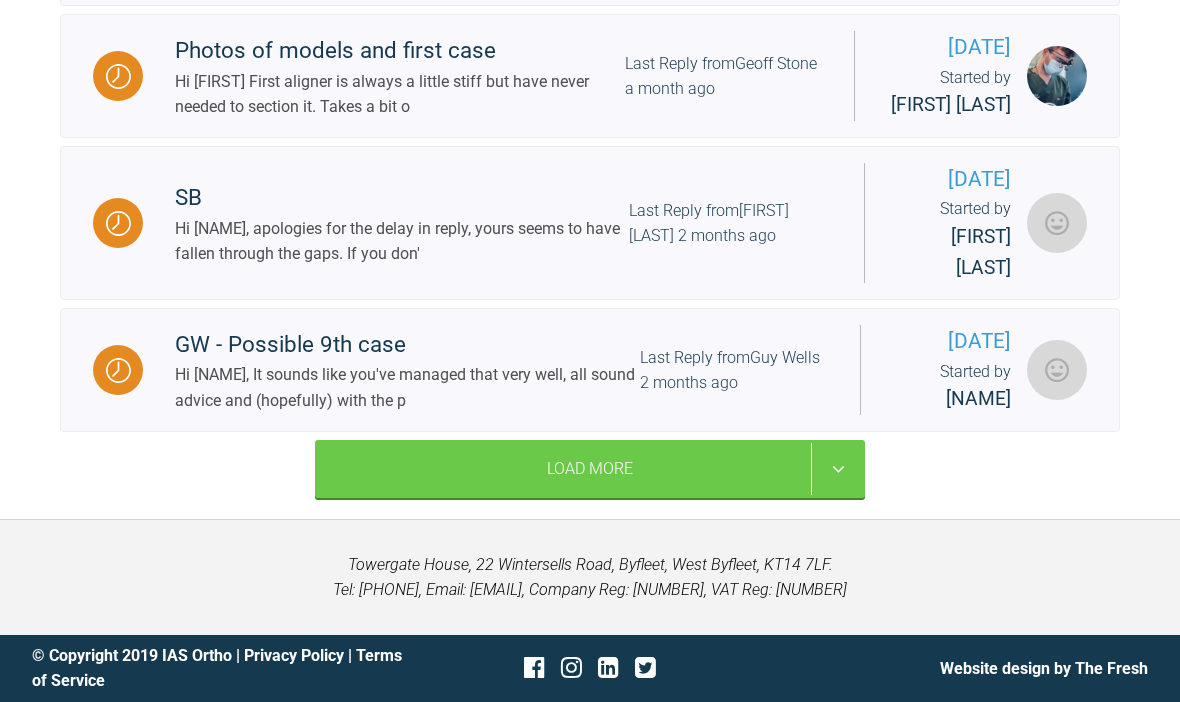 click on "Started by   [FULL_NAME]" at bounding box center (949, 76) 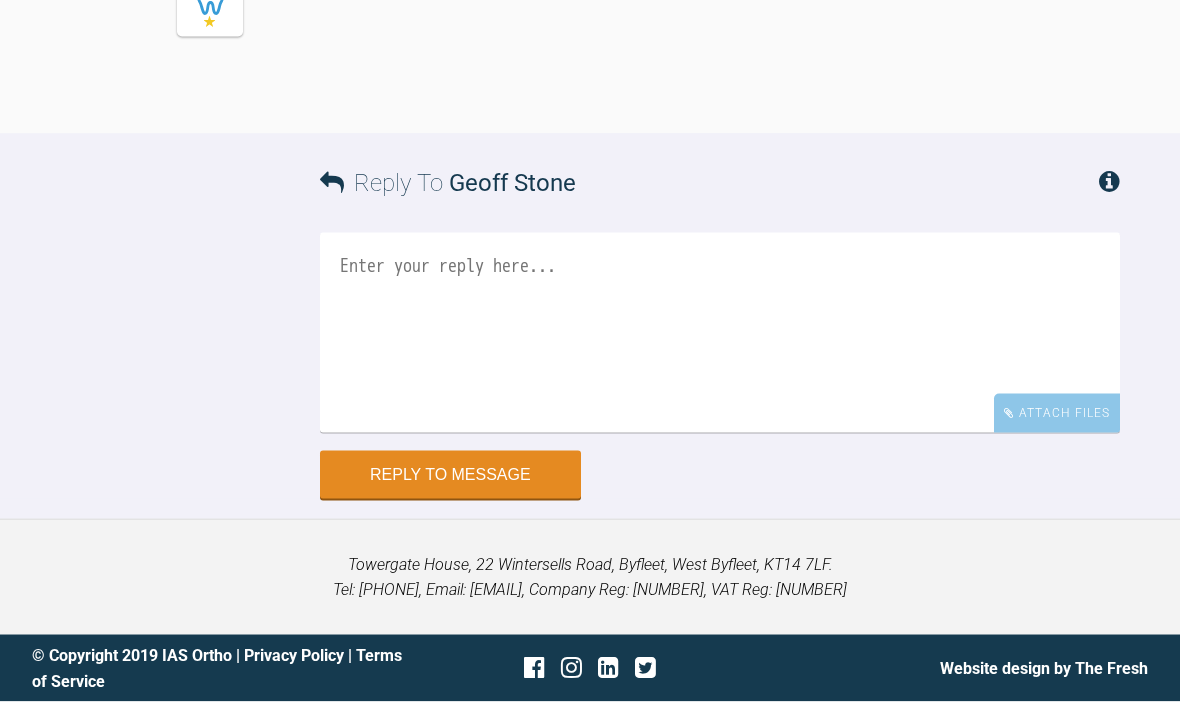 scroll, scrollTop: 16867, scrollLeft: 0, axis: vertical 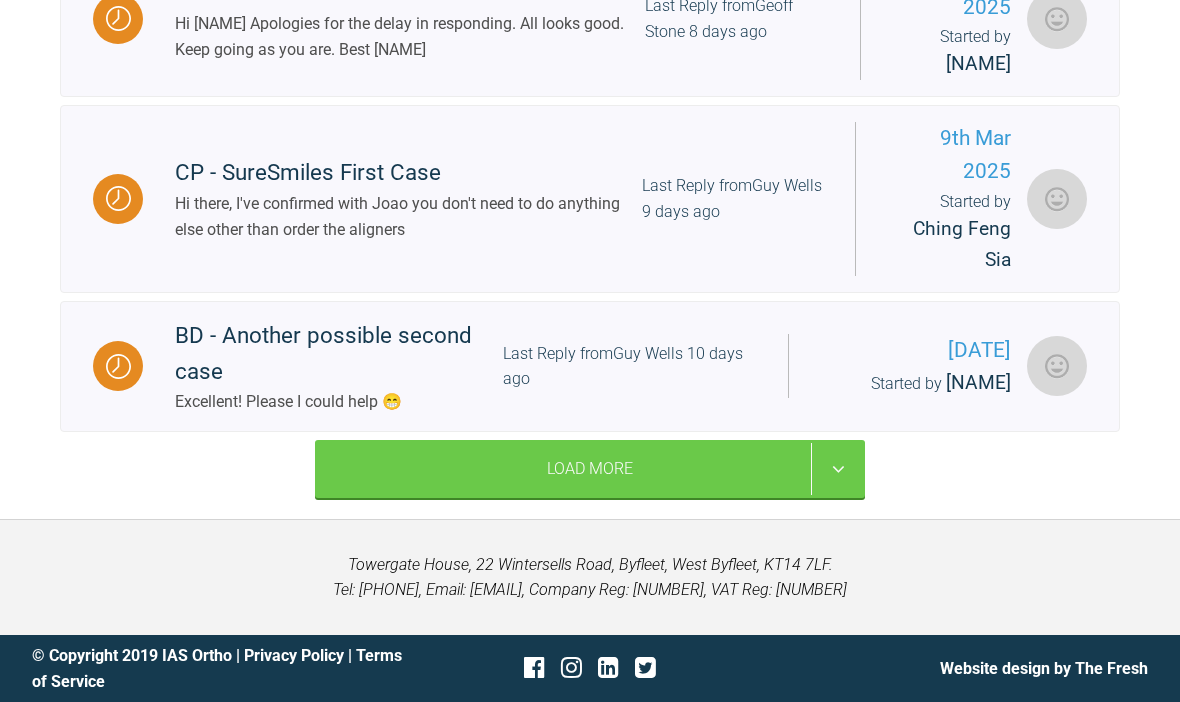 click on "Load More" at bounding box center (590, 469) 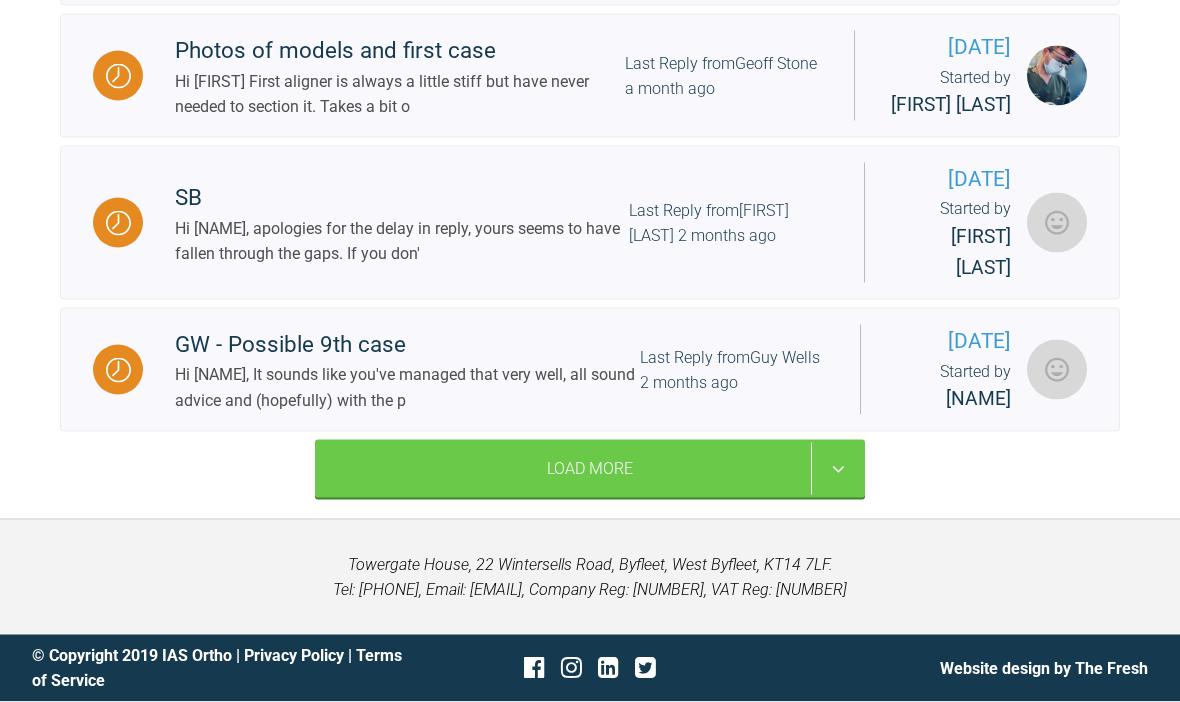scroll, scrollTop: 4467, scrollLeft: 0, axis: vertical 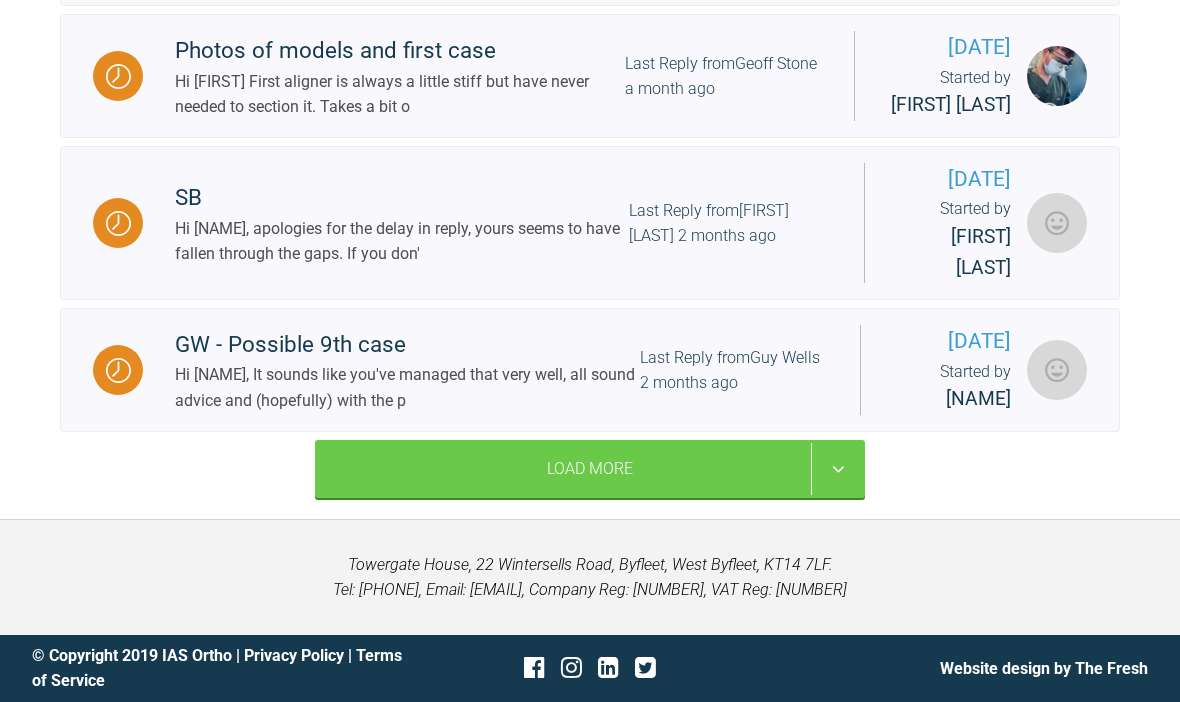 click on "Load More" at bounding box center [590, 469] 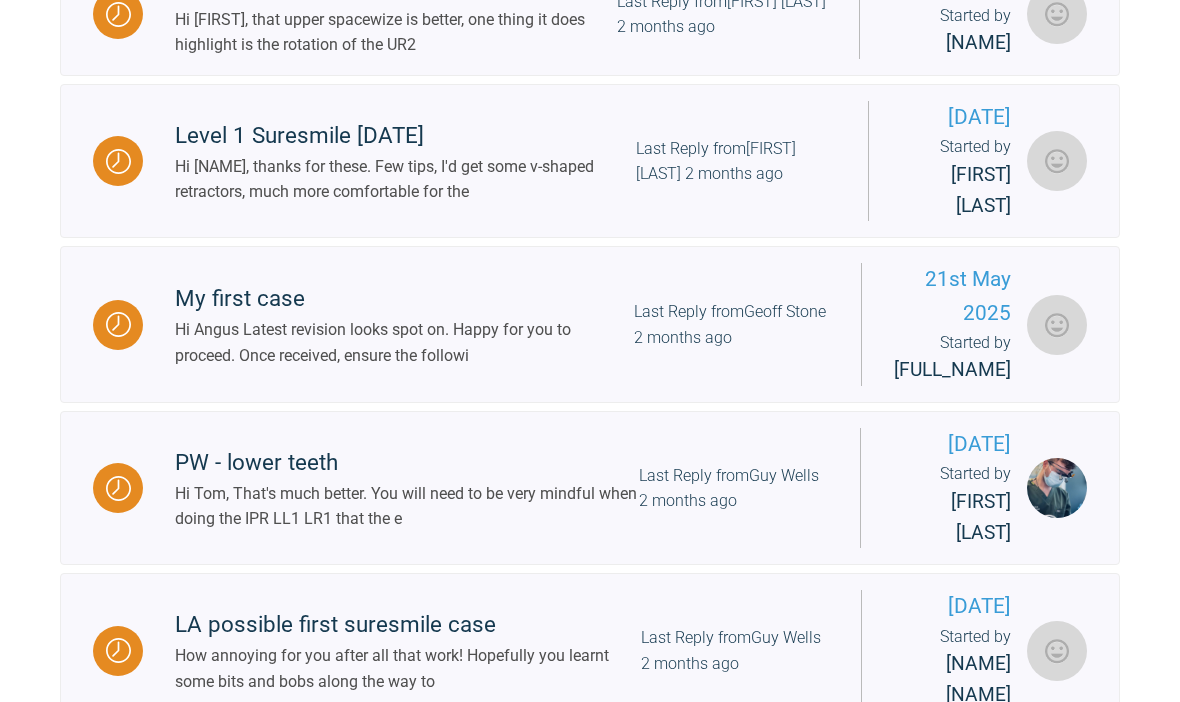 click at bounding box center [1057, -419] 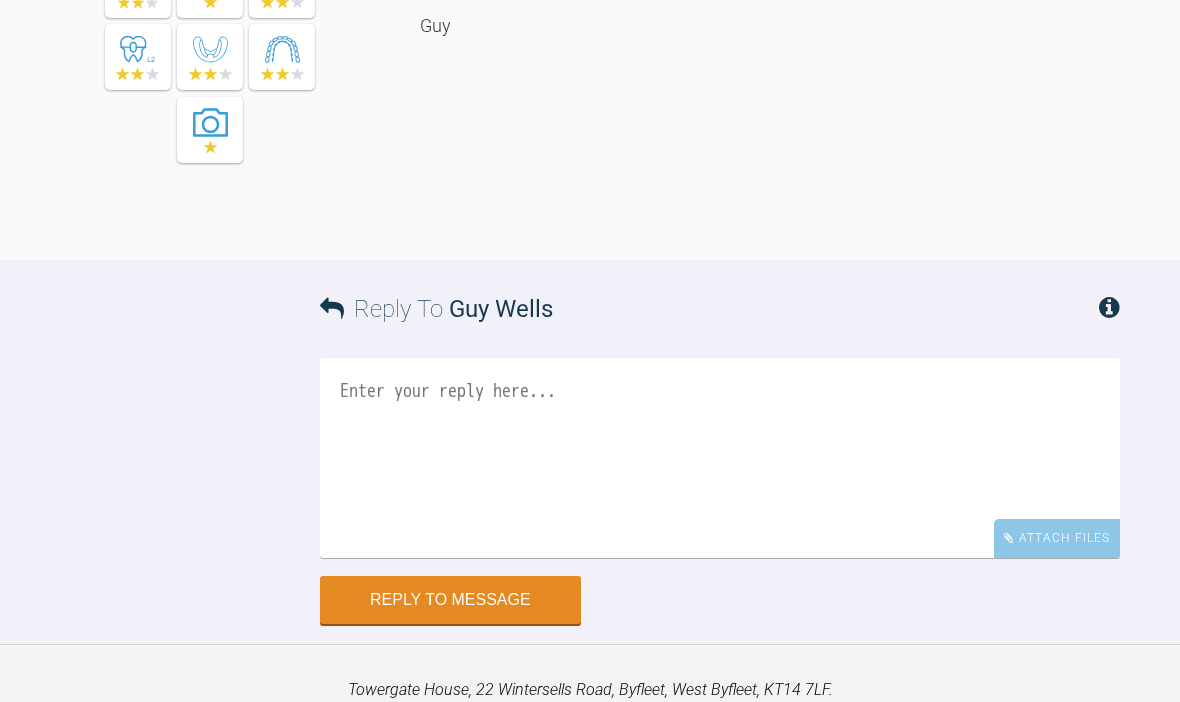 scroll, scrollTop: 10247, scrollLeft: 0, axis: vertical 